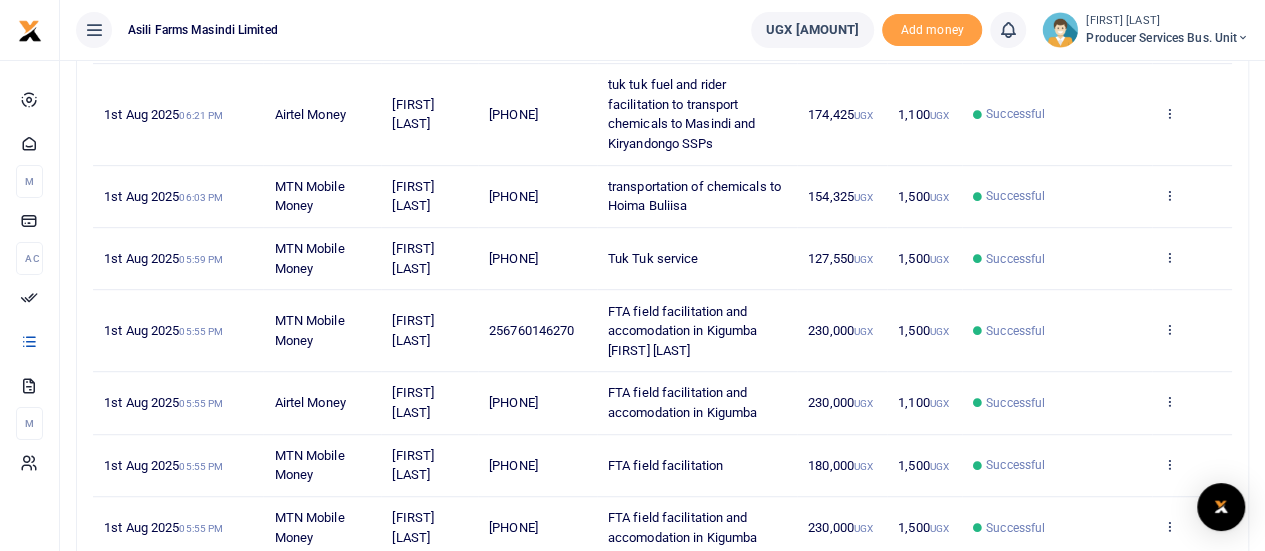 scroll, scrollTop: 536, scrollLeft: 0, axis: vertical 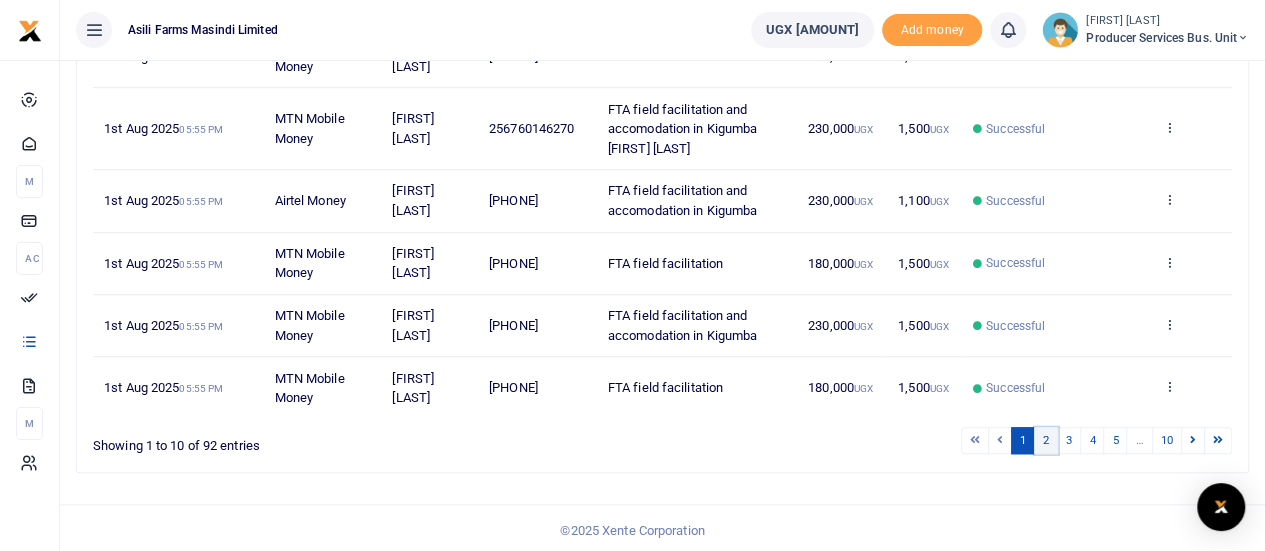 click on "2" at bounding box center [1046, 440] 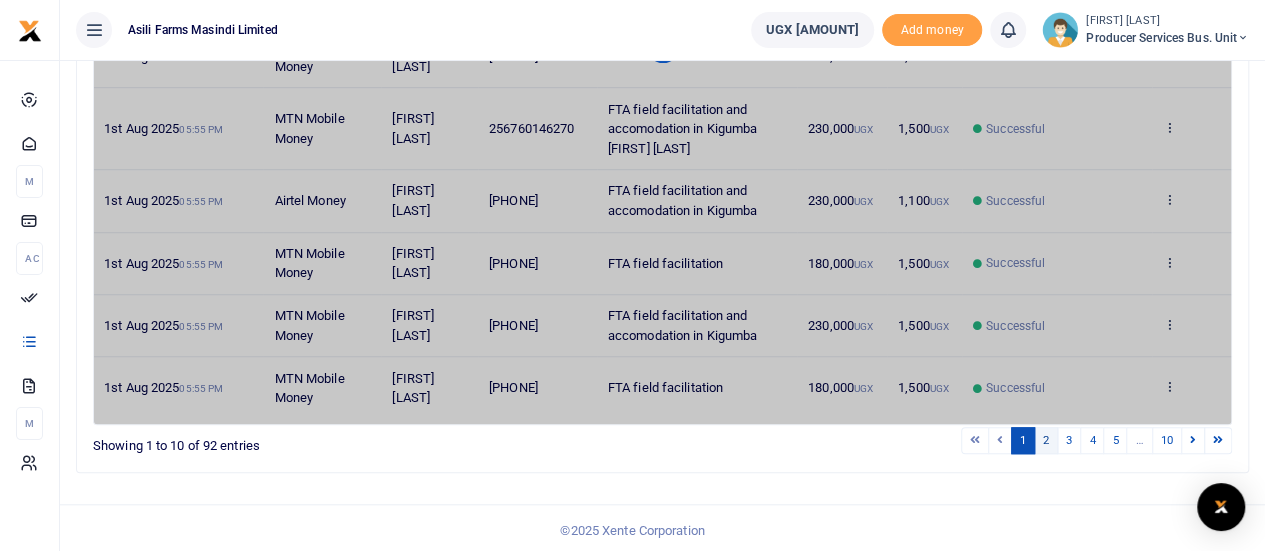 scroll, scrollTop: 577, scrollLeft: 0, axis: vertical 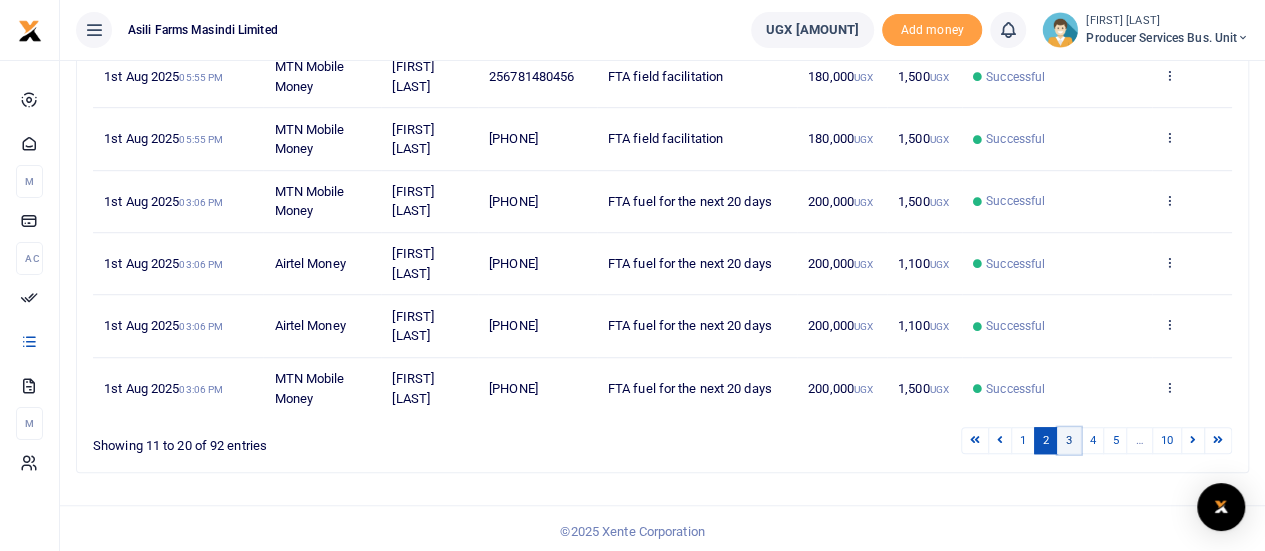 click on "3" at bounding box center (1069, 440) 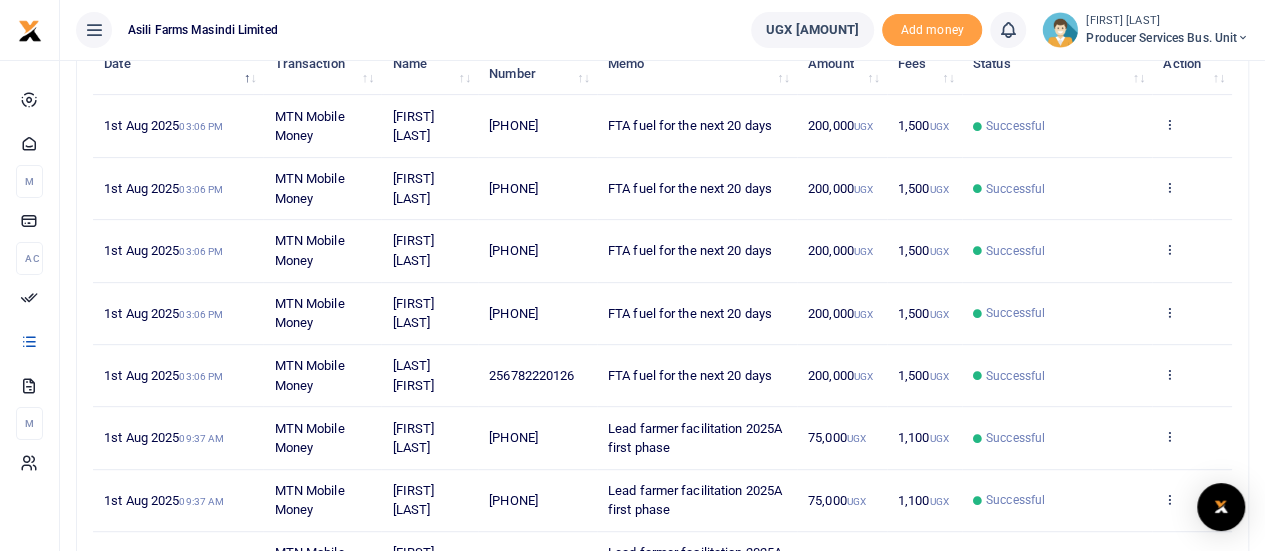 scroll, scrollTop: 277, scrollLeft: 0, axis: vertical 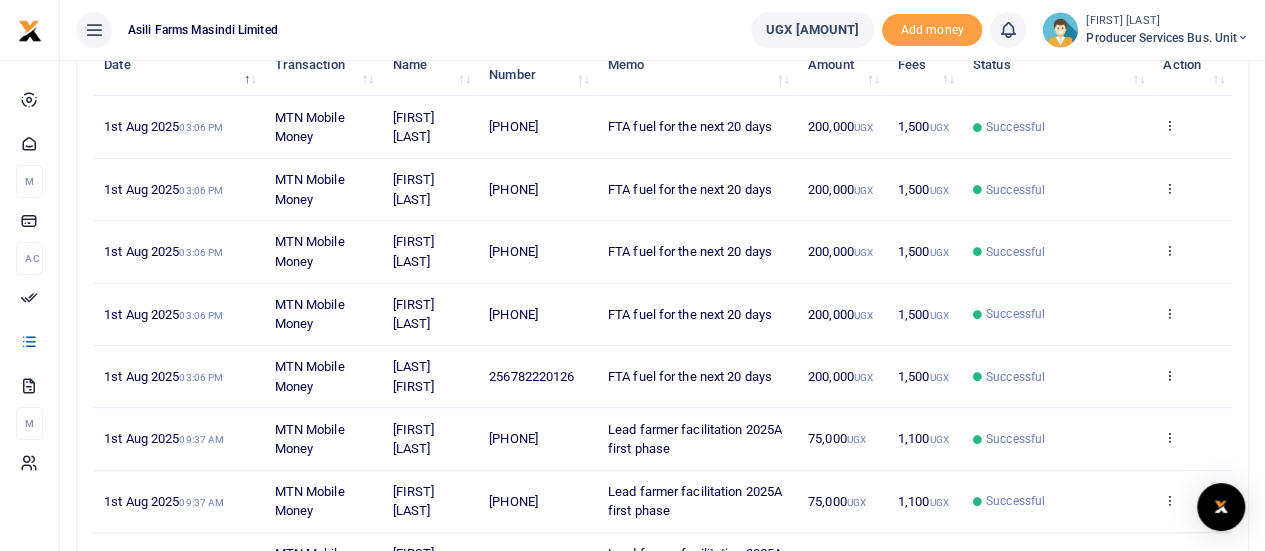 click on "256782220126" at bounding box center (537, 377) 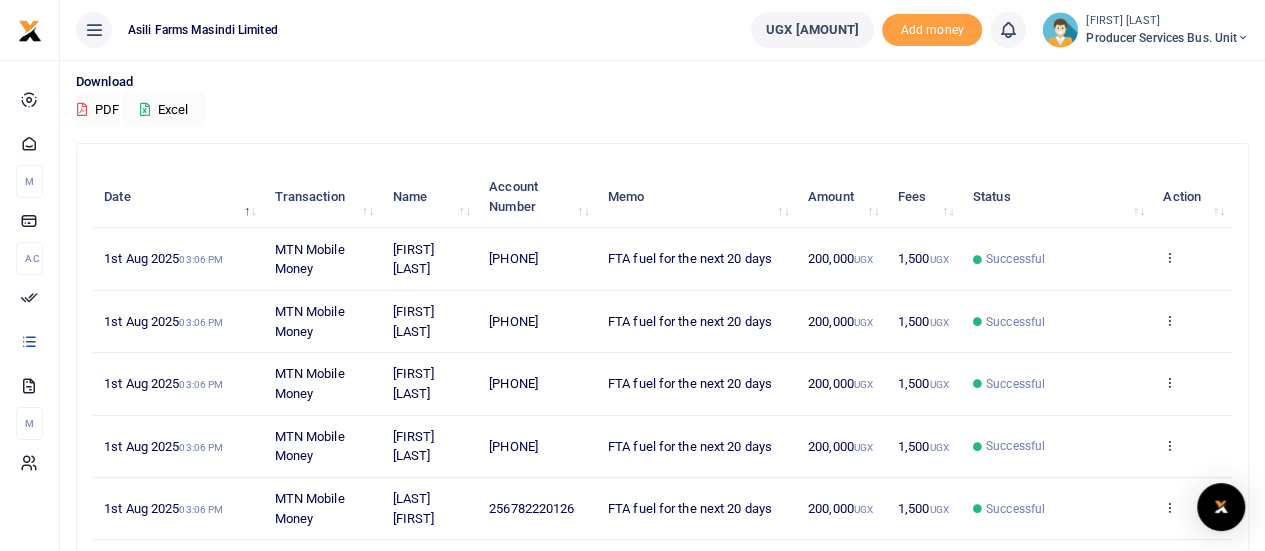 scroll, scrollTop: 133, scrollLeft: 0, axis: vertical 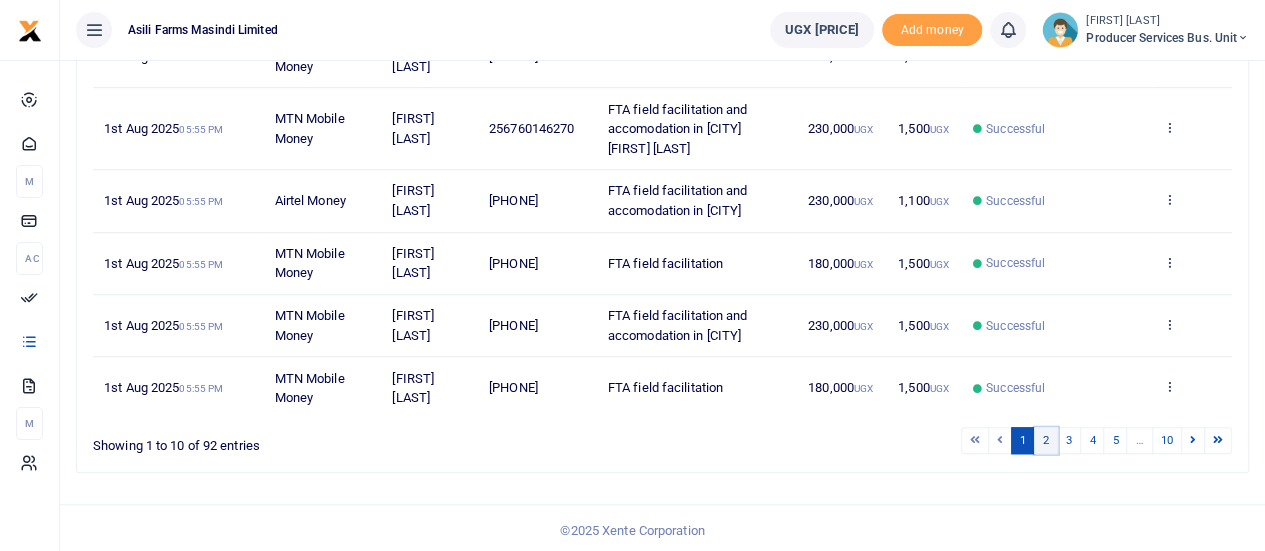 click on "2" at bounding box center (1046, 440) 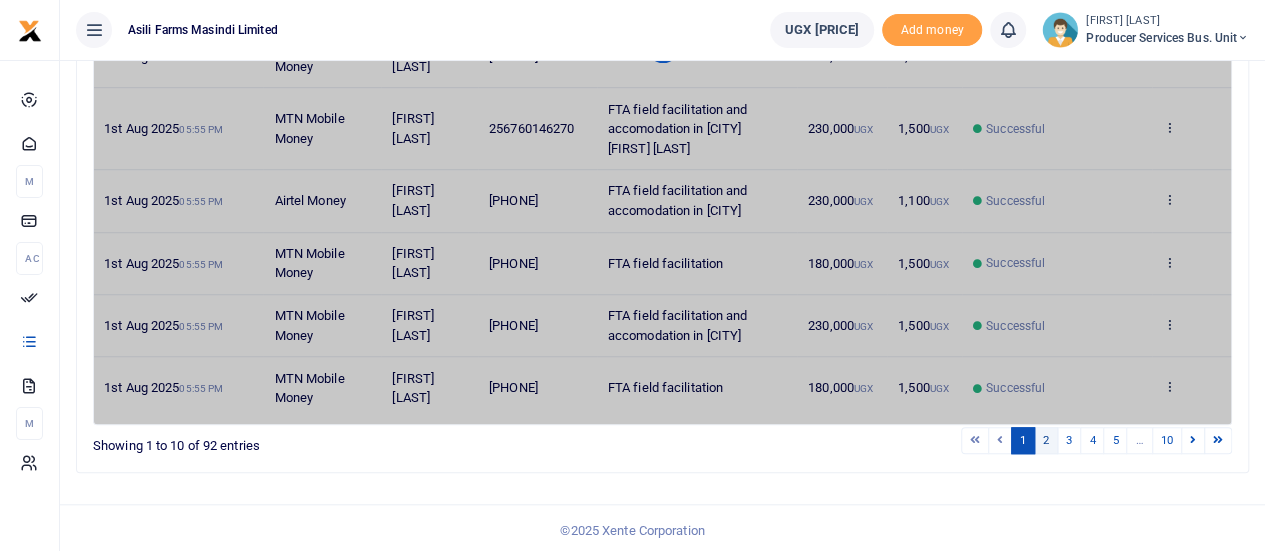 scroll, scrollTop: 577, scrollLeft: 0, axis: vertical 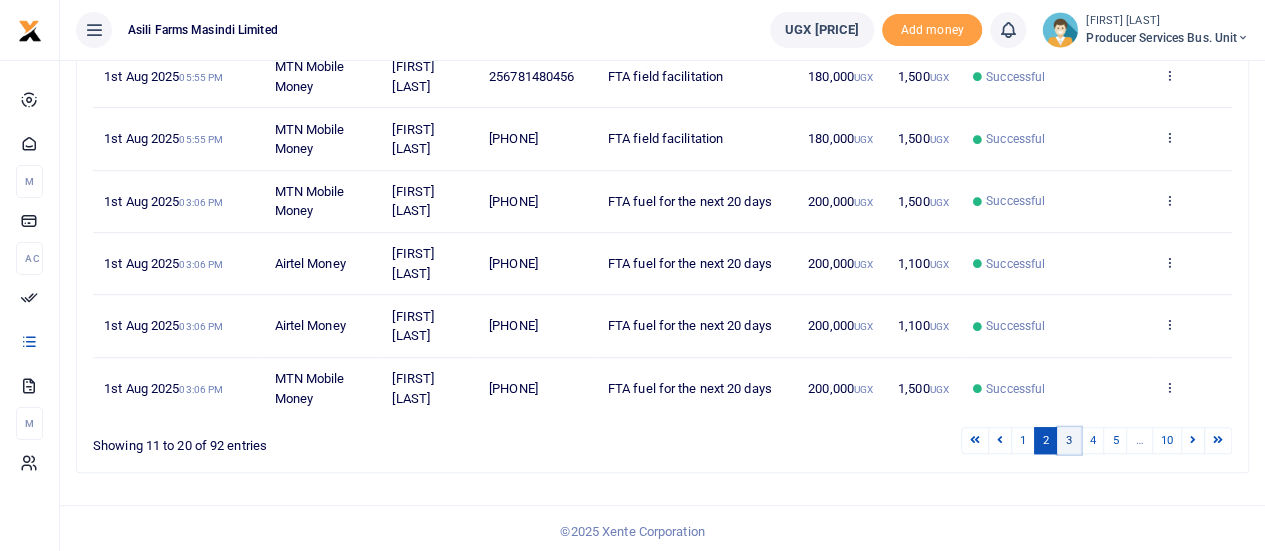 click on "3" at bounding box center (1069, 440) 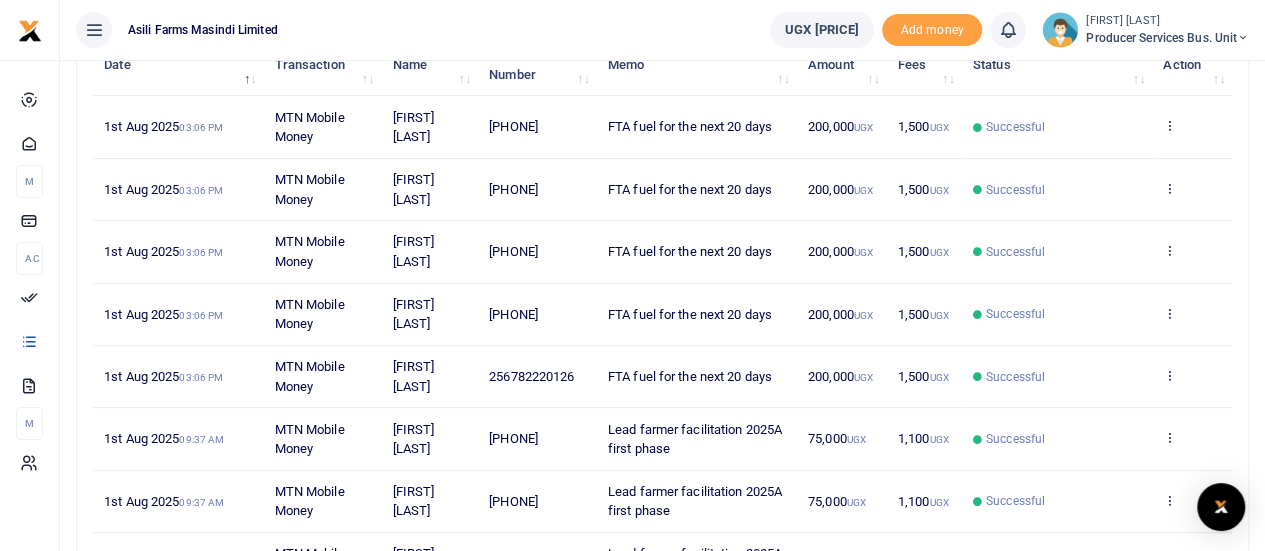 scroll, scrollTop: 177, scrollLeft: 0, axis: vertical 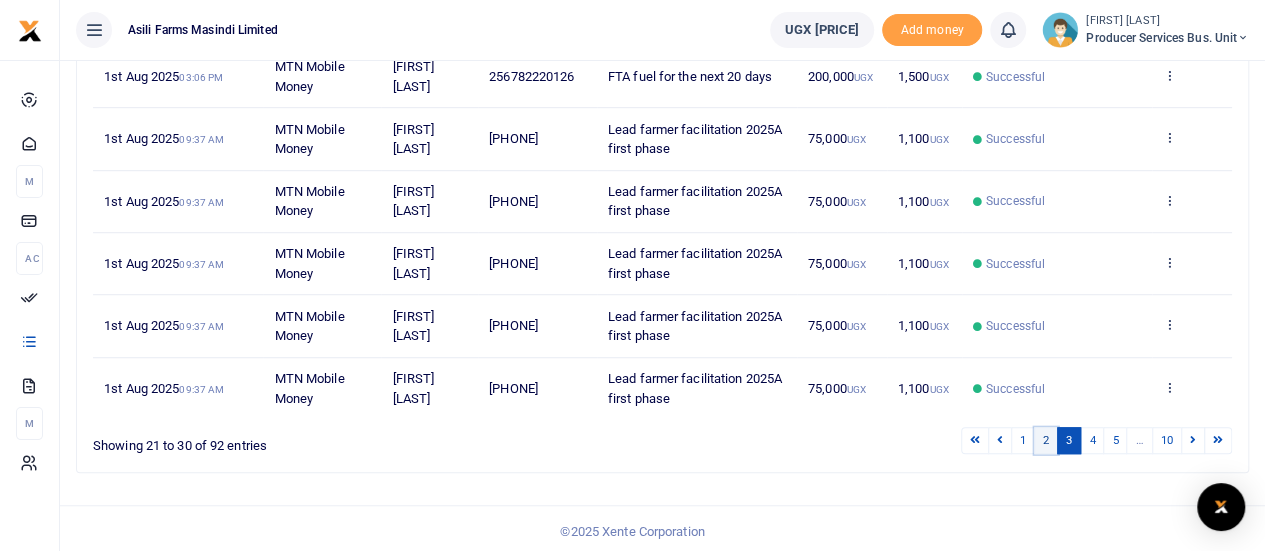 click on "2" at bounding box center (1046, 440) 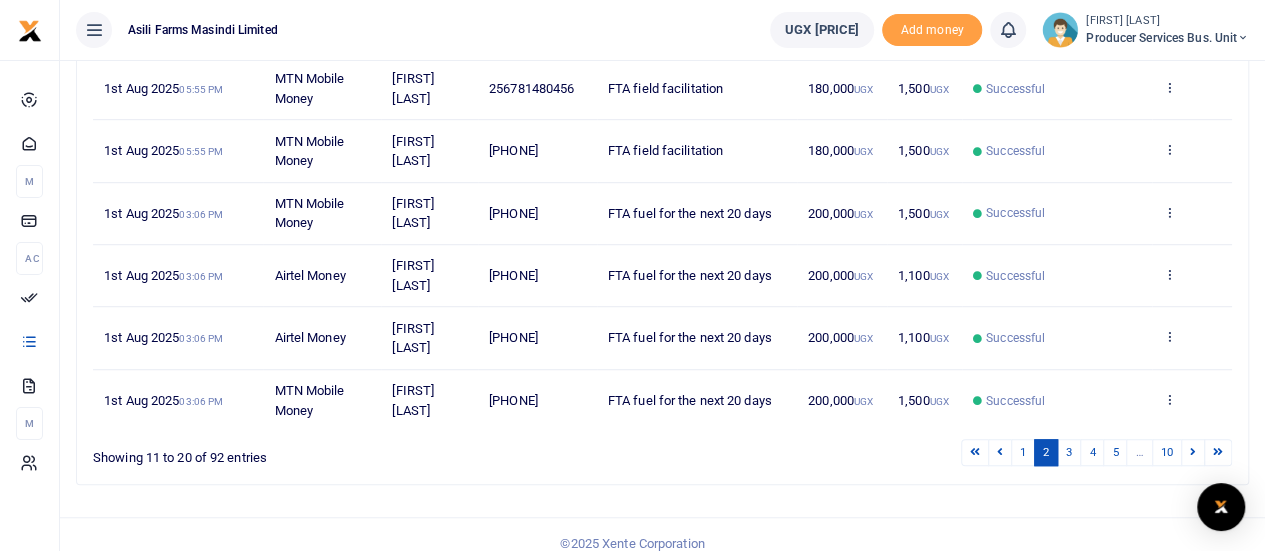 scroll, scrollTop: 577, scrollLeft: 0, axis: vertical 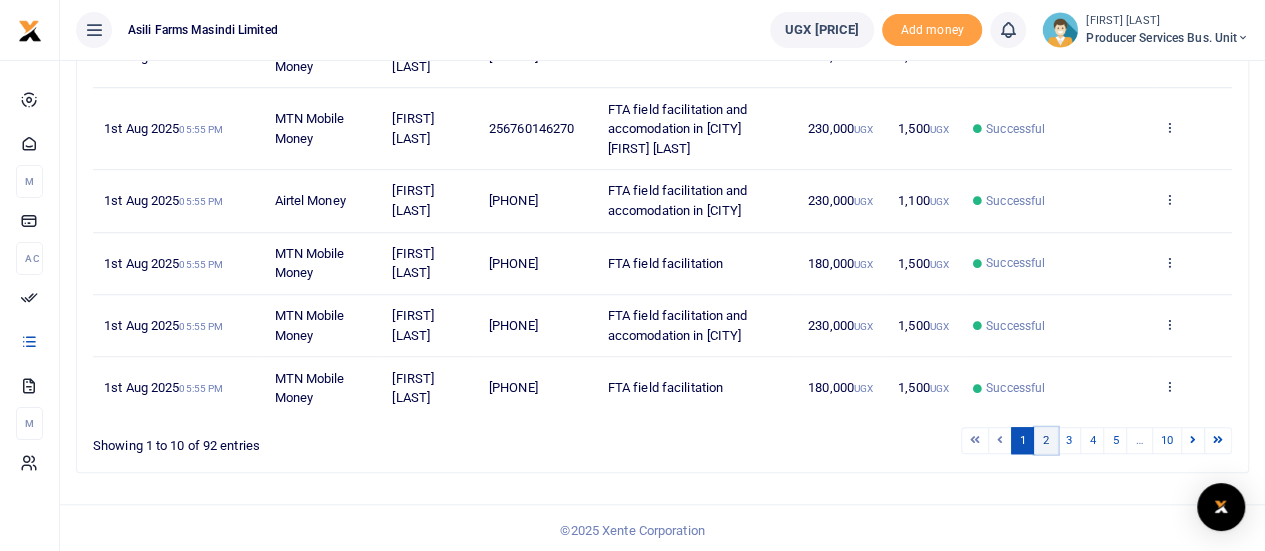 click on "2" at bounding box center (1046, 440) 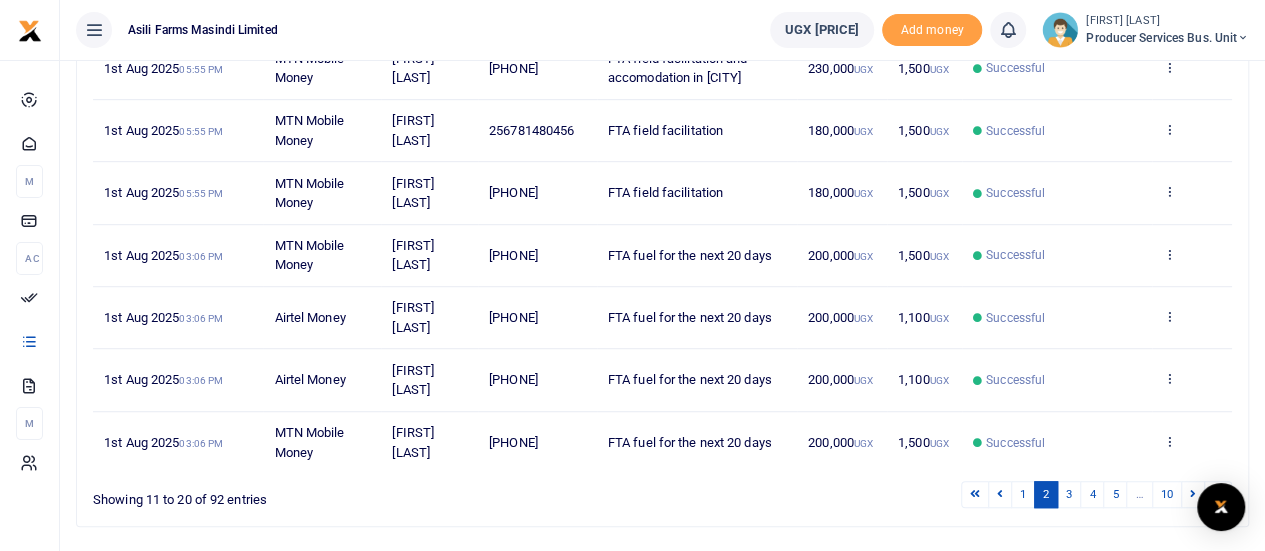 scroll, scrollTop: 477, scrollLeft: 0, axis: vertical 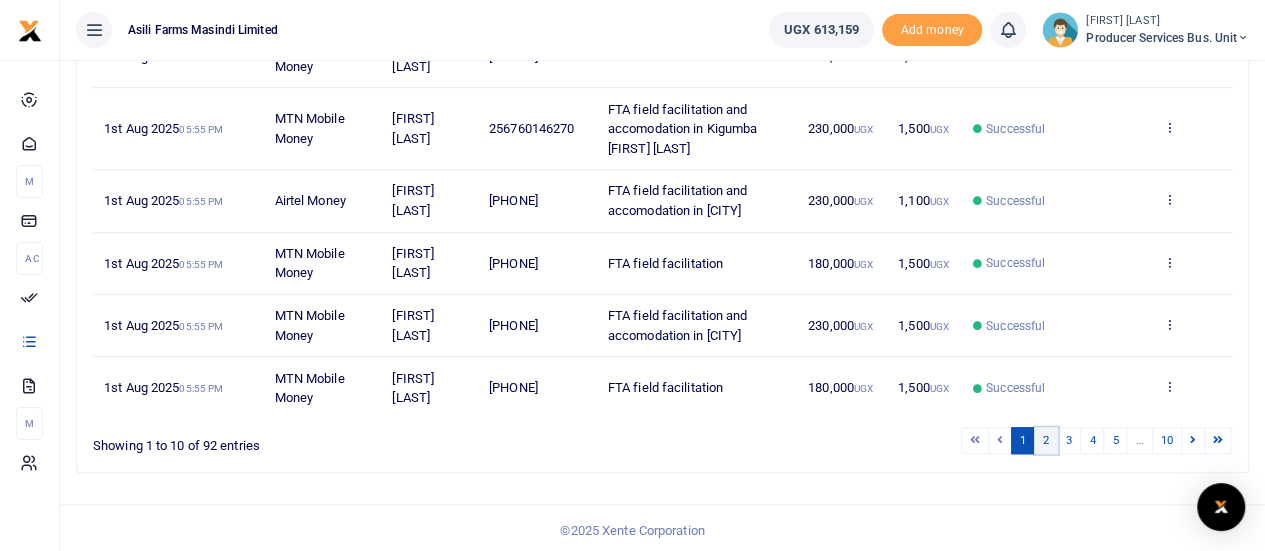 click on "2" at bounding box center [1046, 440] 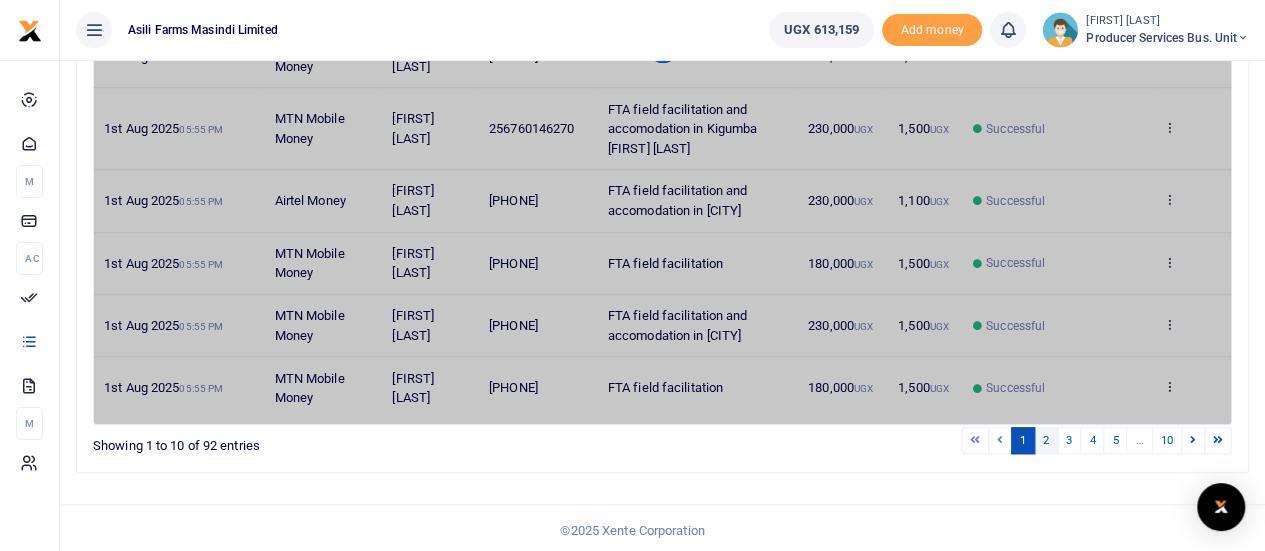 scroll, scrollTop: 577, scrollLeft: 0, axis: vertical 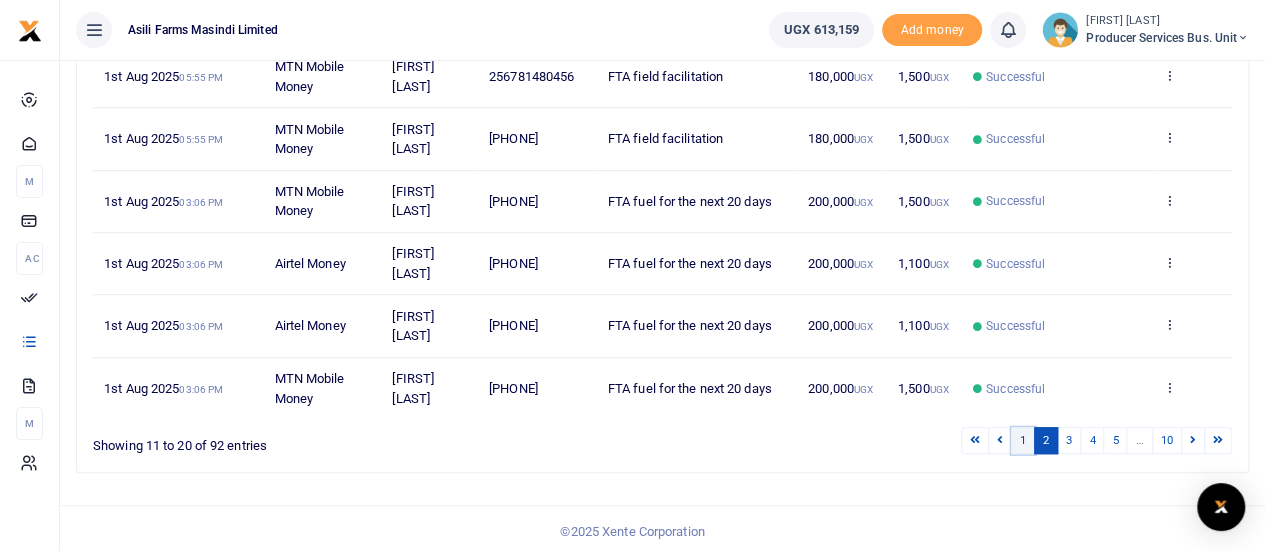 click on "1" at bounding box center (1023, 440) 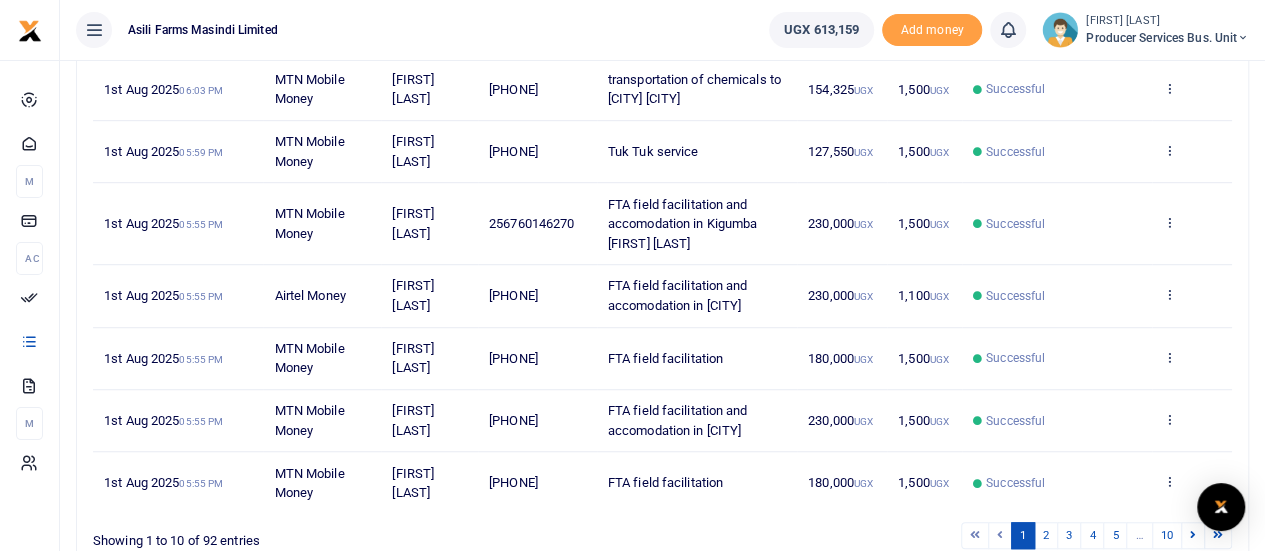 scroll, scrollTop: 636, scrollLeft: 0, axis: vertical 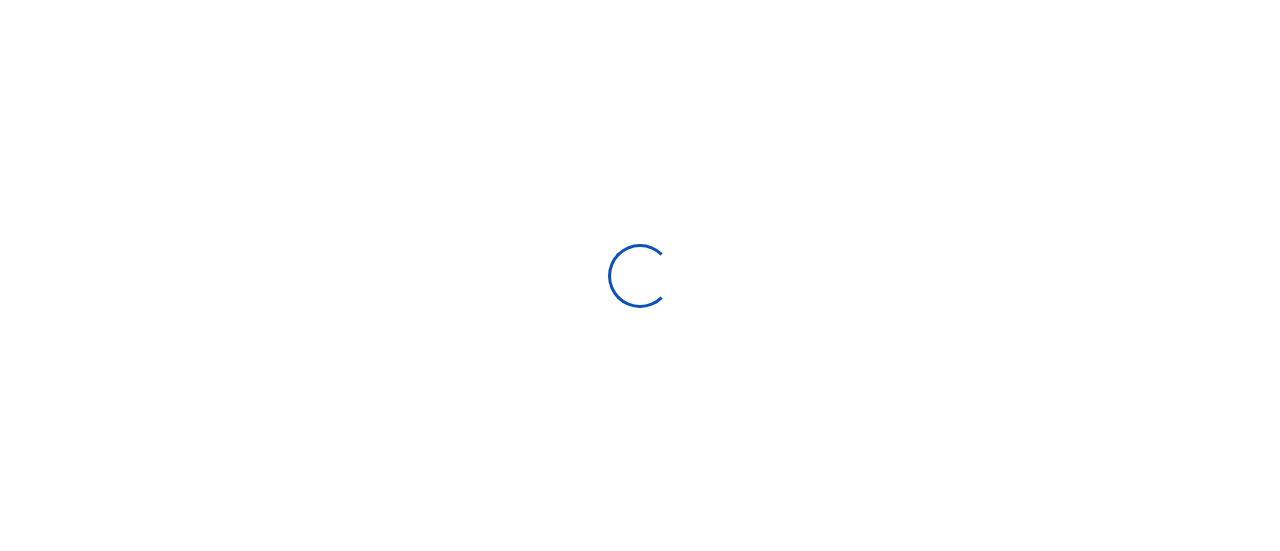 select 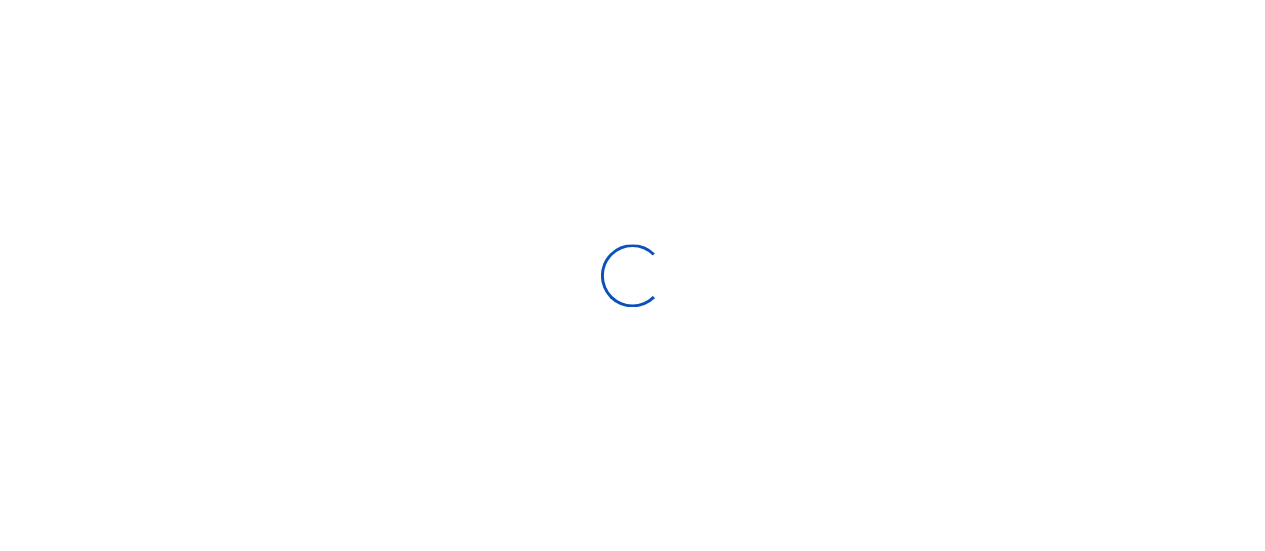 scroll, scrollTop: 0, scrollLeft: 0, axis: both 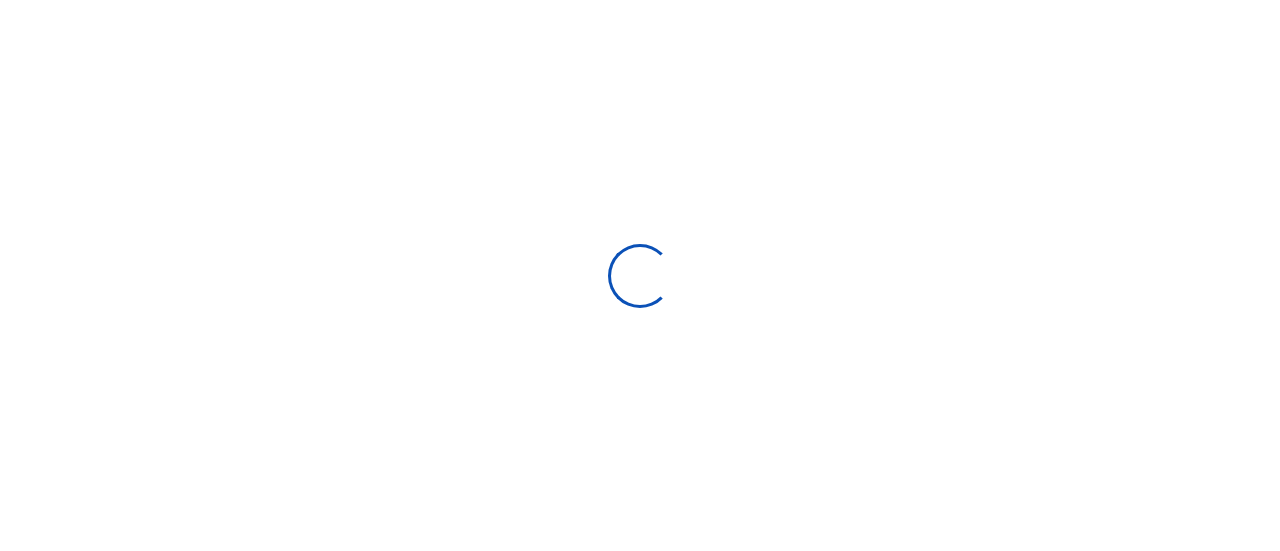 type on "07/04/2025 - 08/02/2025" 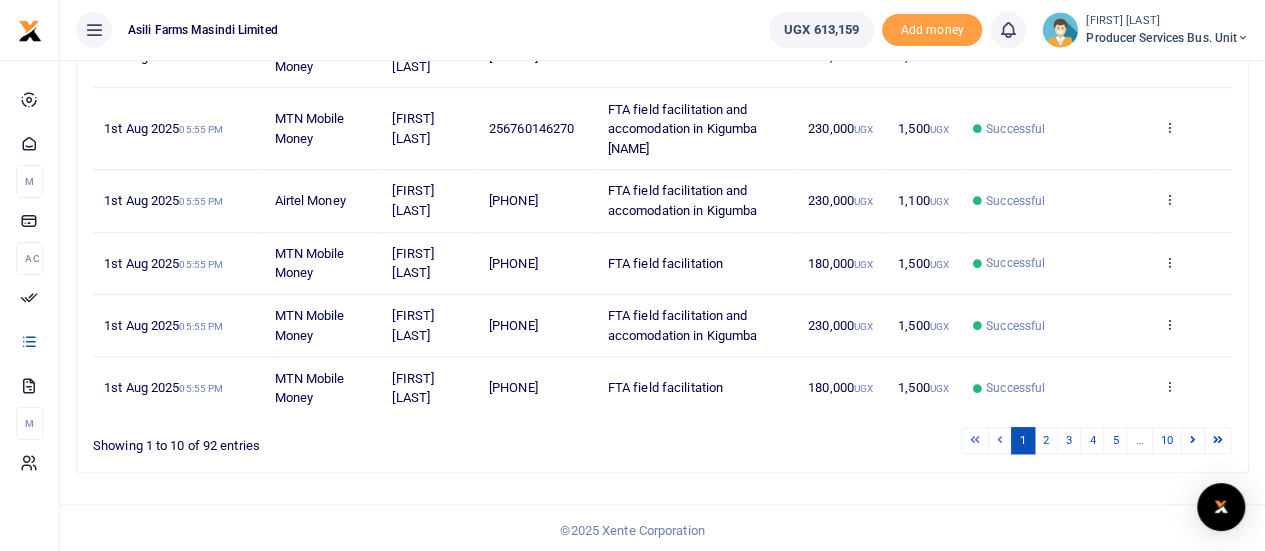 scroll, scrollTop: 536, scrollLeft: 0, axis: vertical 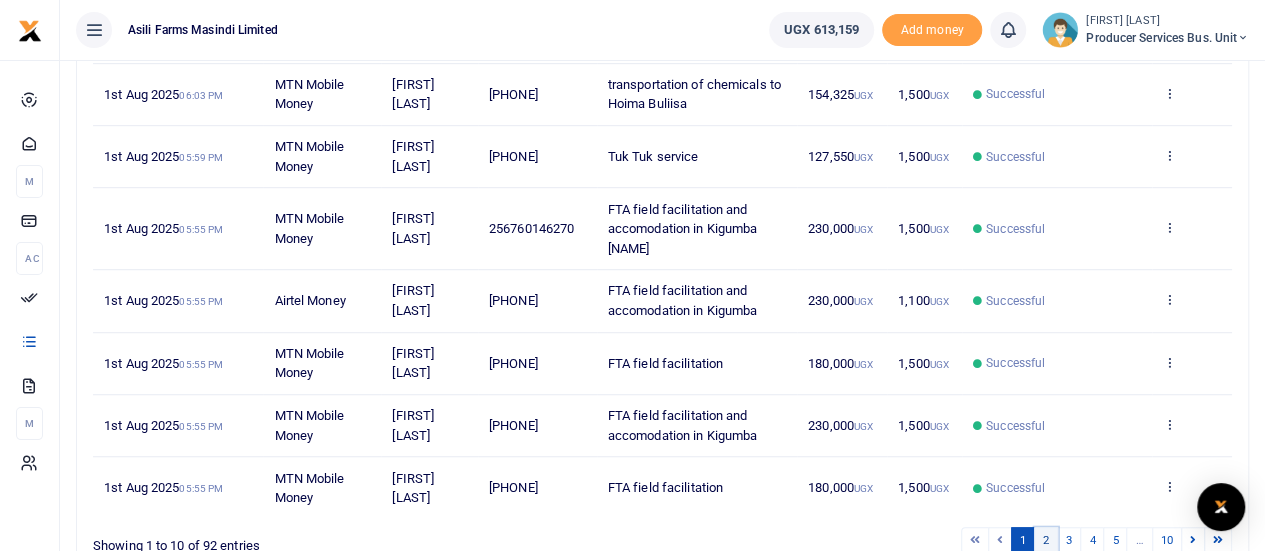 click on "2" at bounding box center [1046, 540] 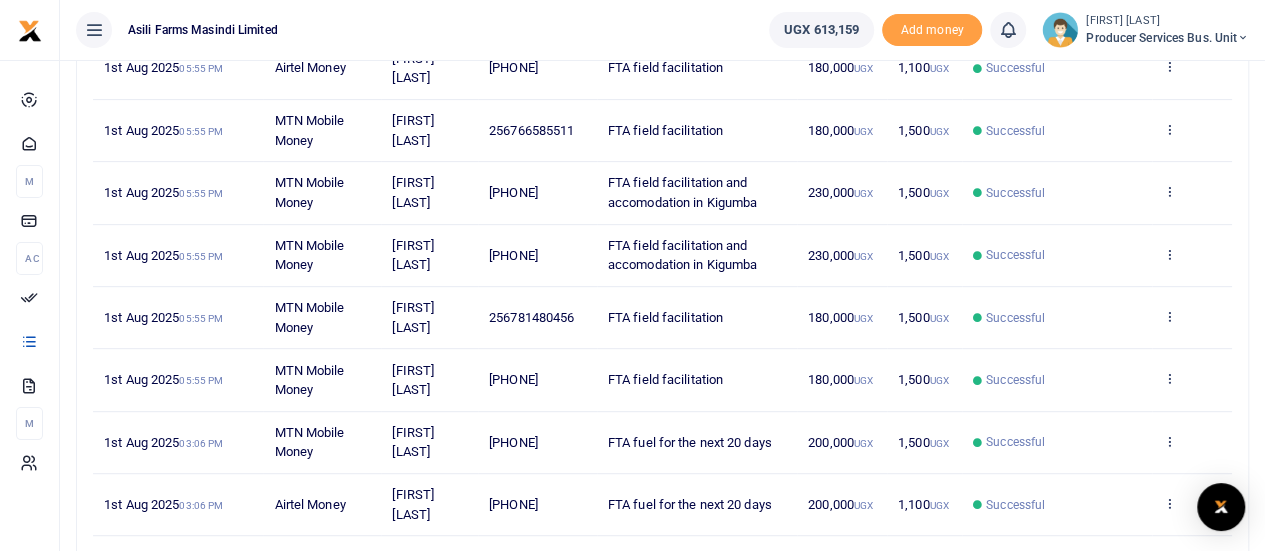 scroll, scrollTop: 236, scrollLeft: 0, axis: vertical 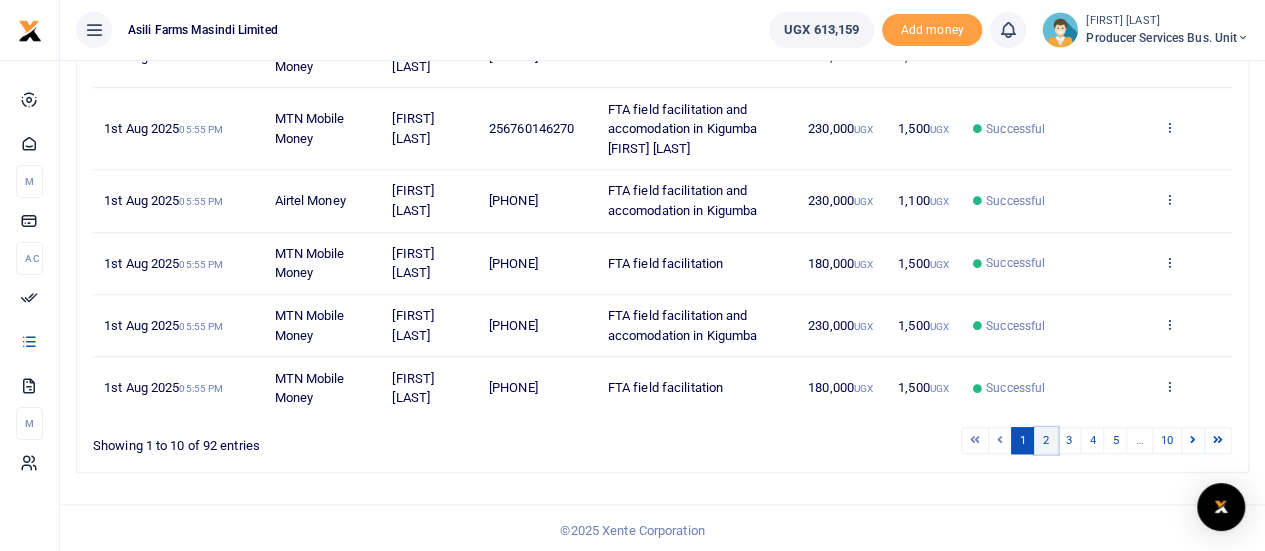 click on "2" at bounding box center (1046, 440) 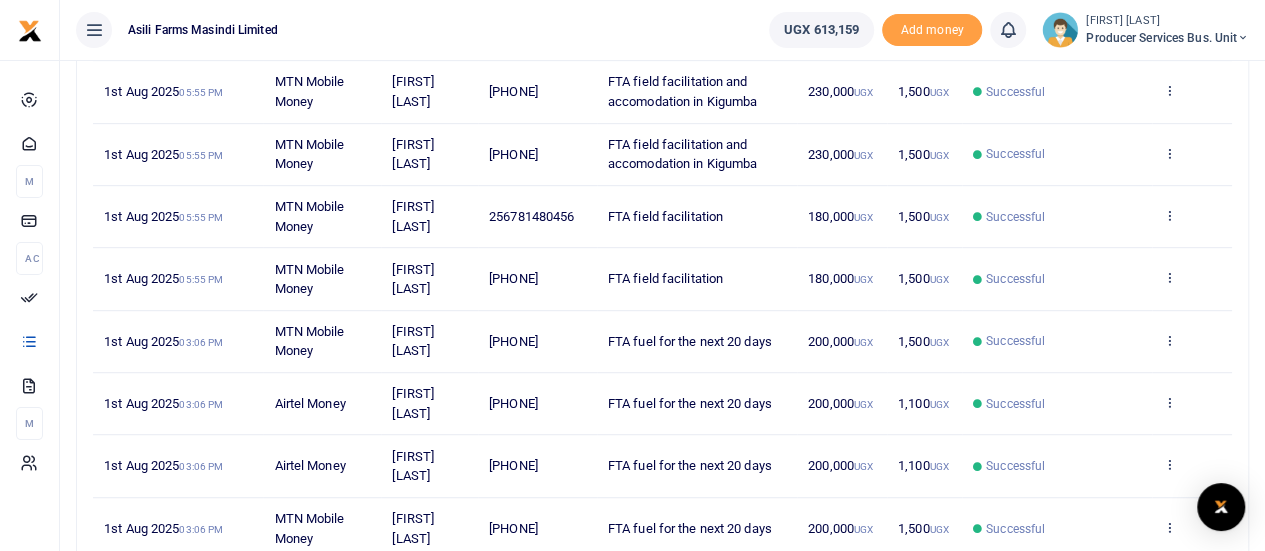 scroll, scrollTop: 377, scrollLeft: 0, axis: vertical 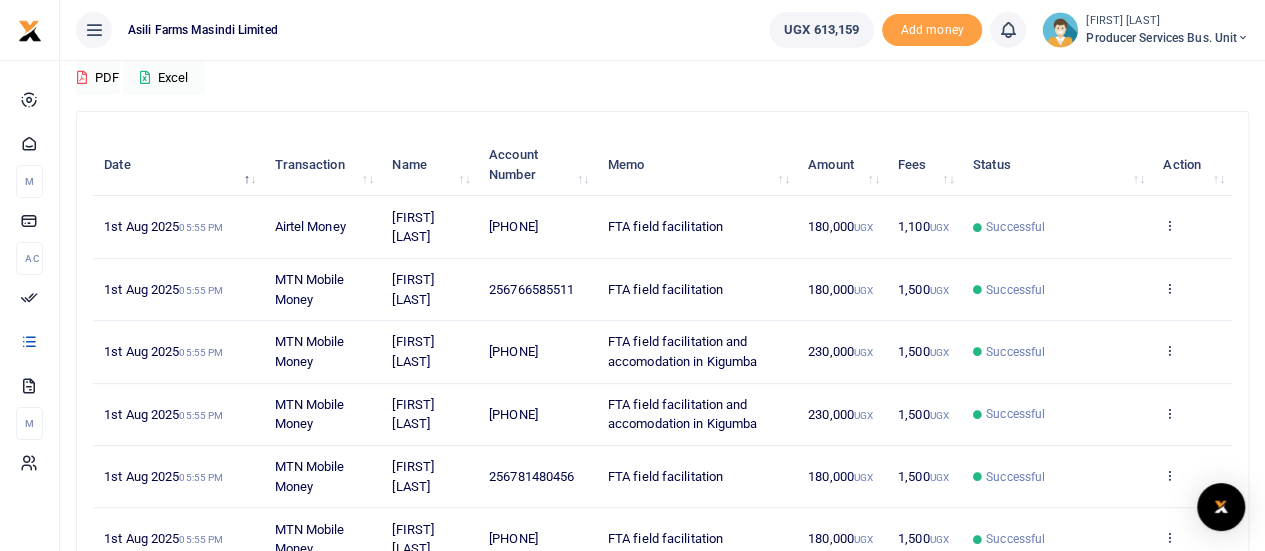 drag, startPoint x: 460, startPoint y: 295, endPoint x: 392, endPoint y: 279, distance: 69.856995 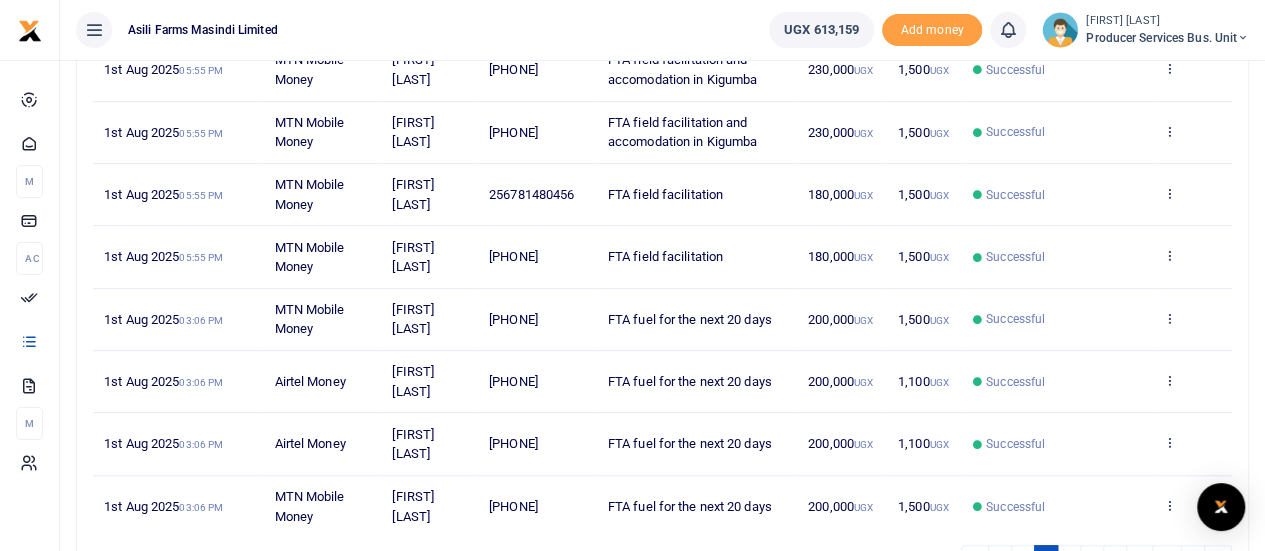 scroll, scrollTop: 577, scrollLeft: 0, axis: vertical 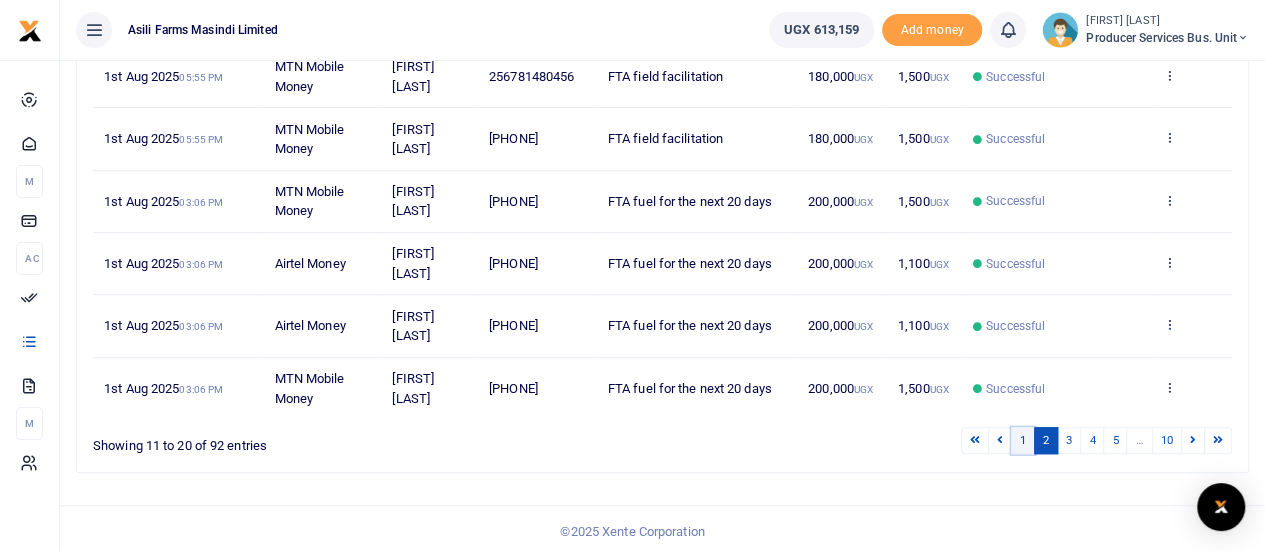 click on "1" at bounding box center [1023, 440] 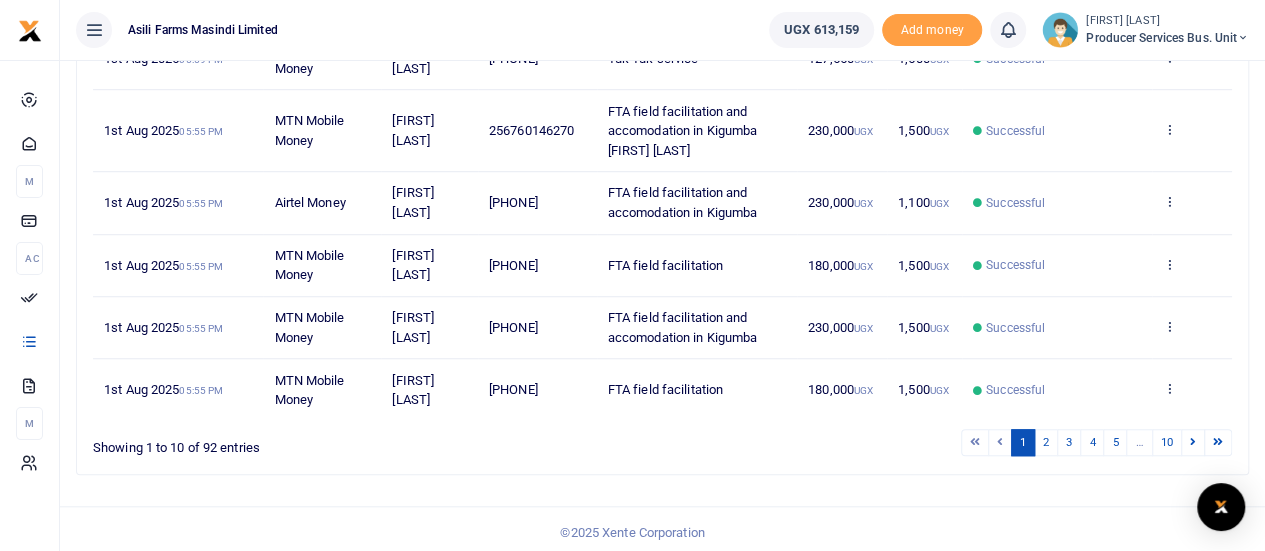 scroll, scrollTop: 636, scrollLeft: 0, axis: vertical 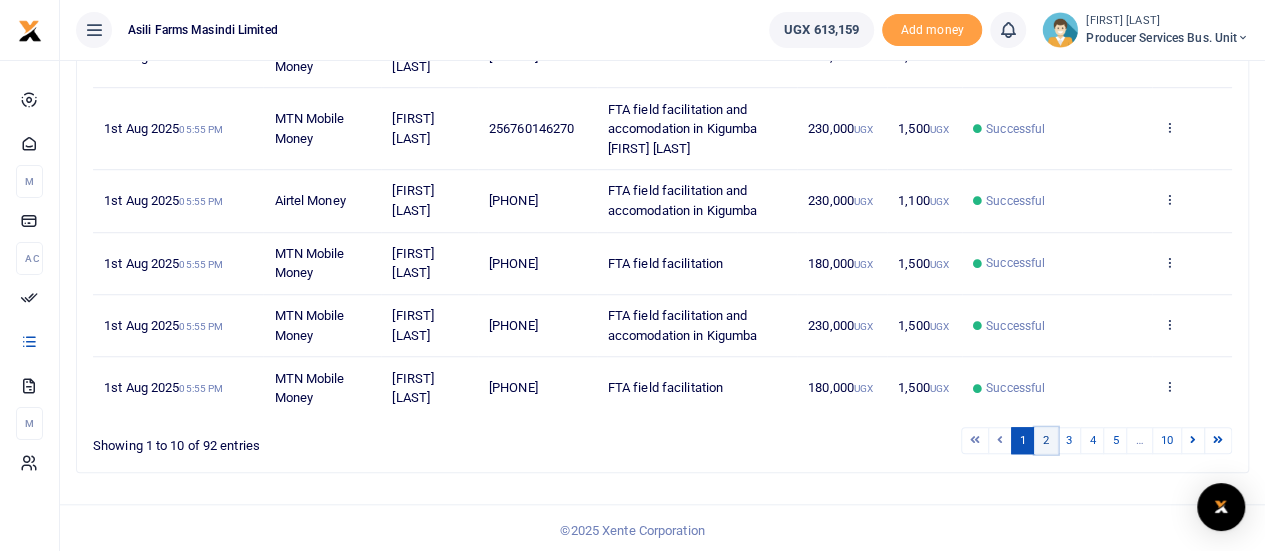 click on "2" at bounding box center [1046, 440] 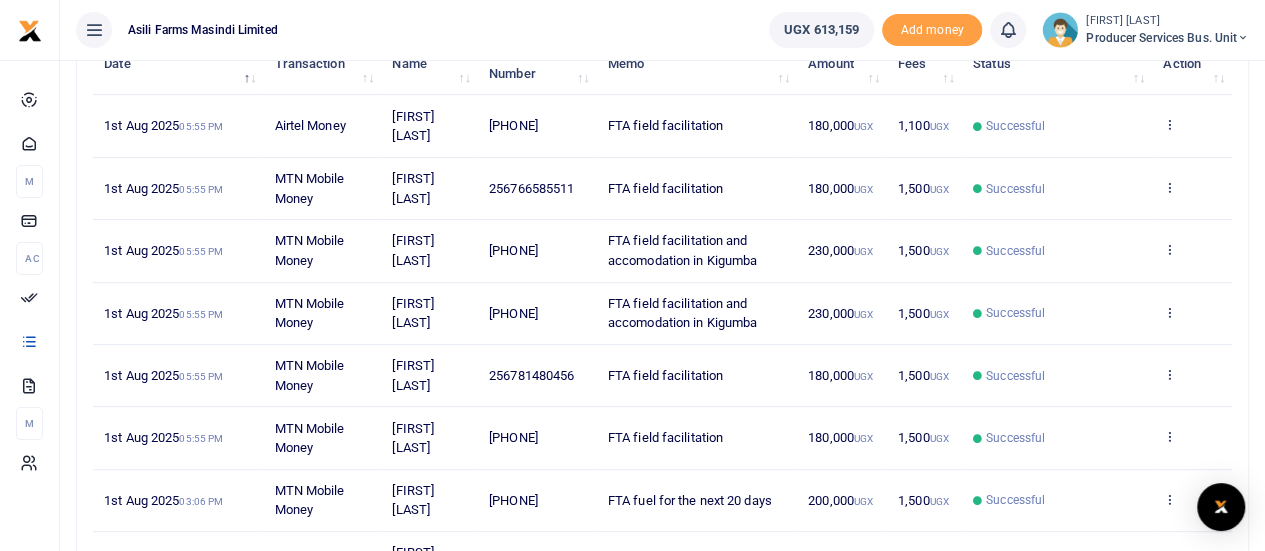 scroll, scrollTop: 277, scrollLeft: 0, axis: vertical 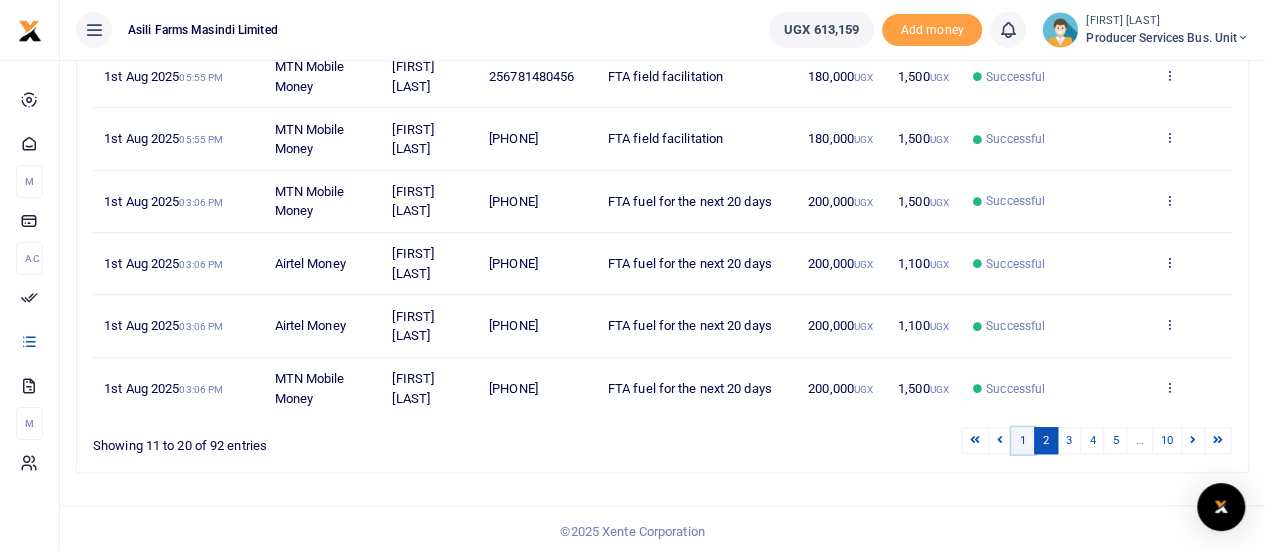 click on "1" at bounding box center (1023, 440) 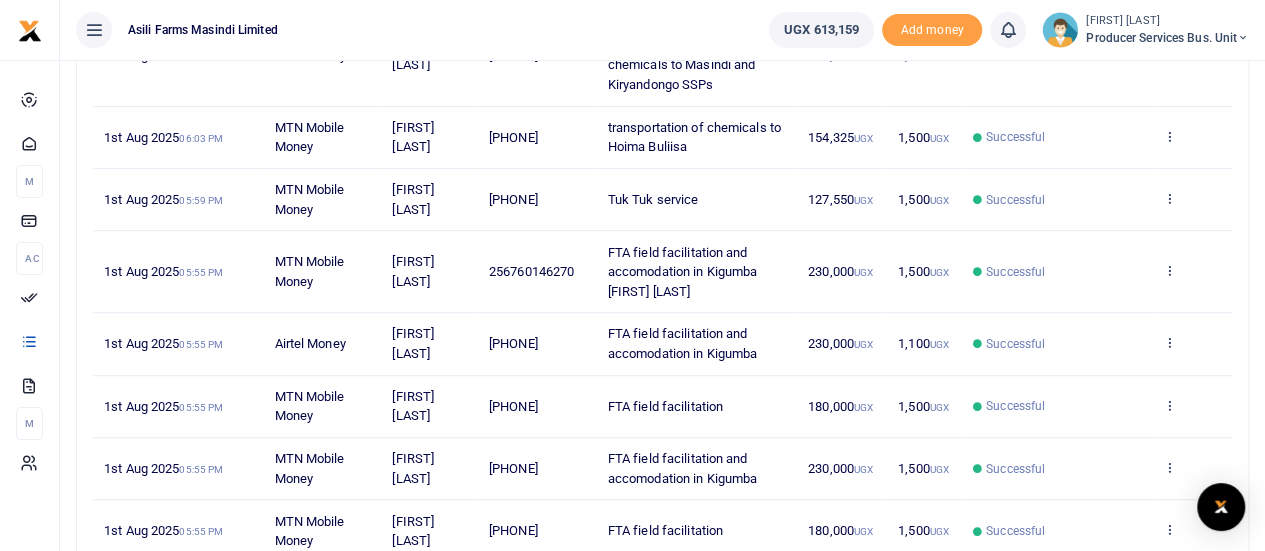 scroll, scrollTop: 477, scrollLeft: 0, axis: vertical 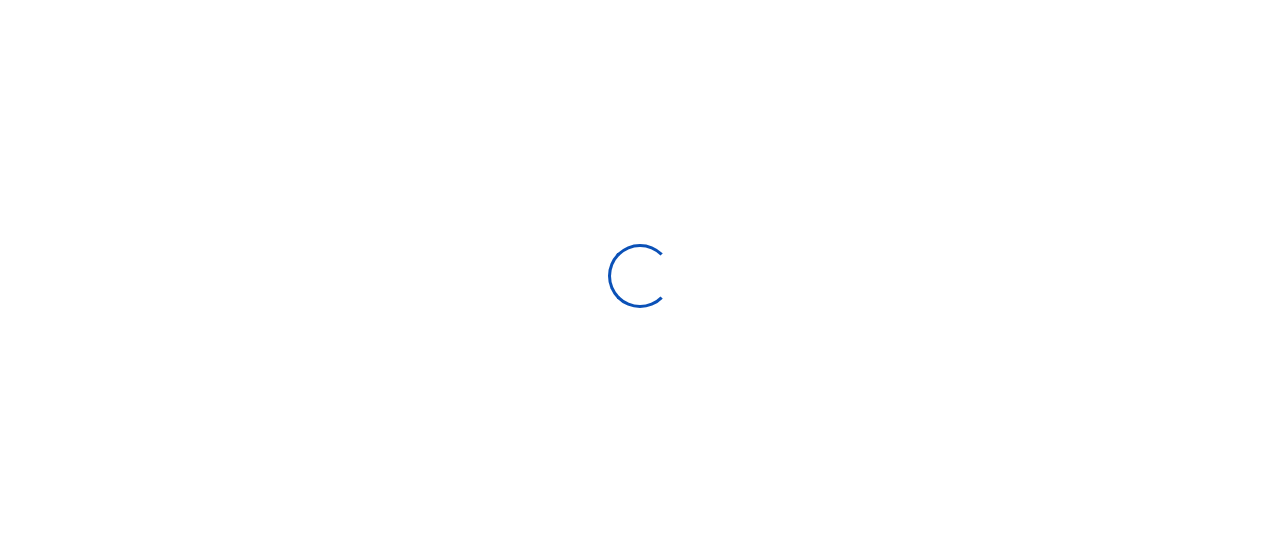 select 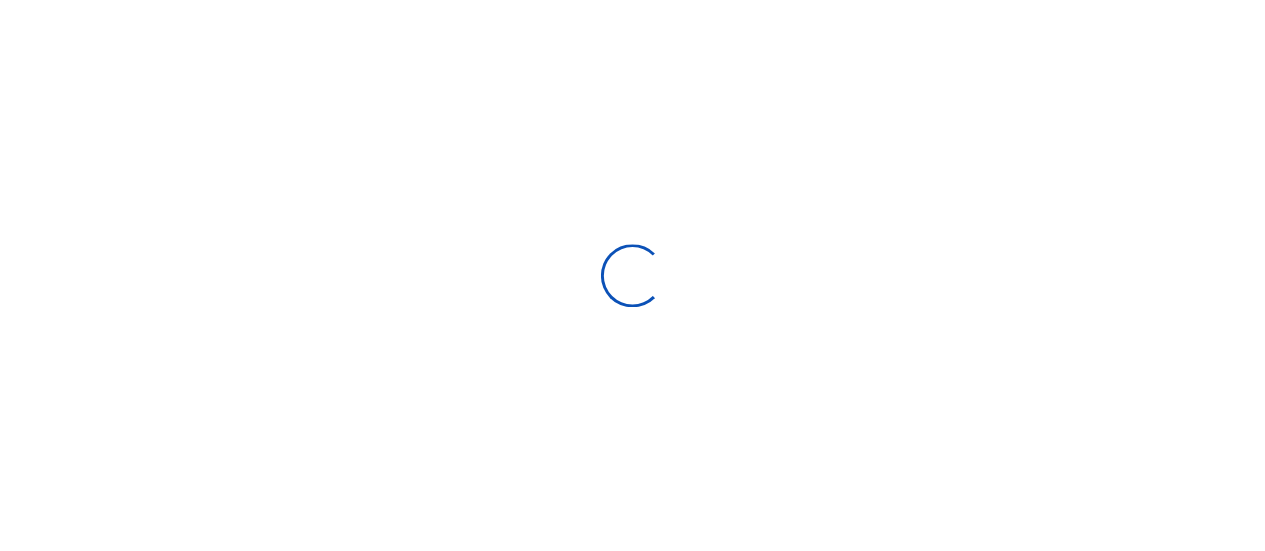 scroll, scrollTop: 0, scrollLeft: 0, axis: both 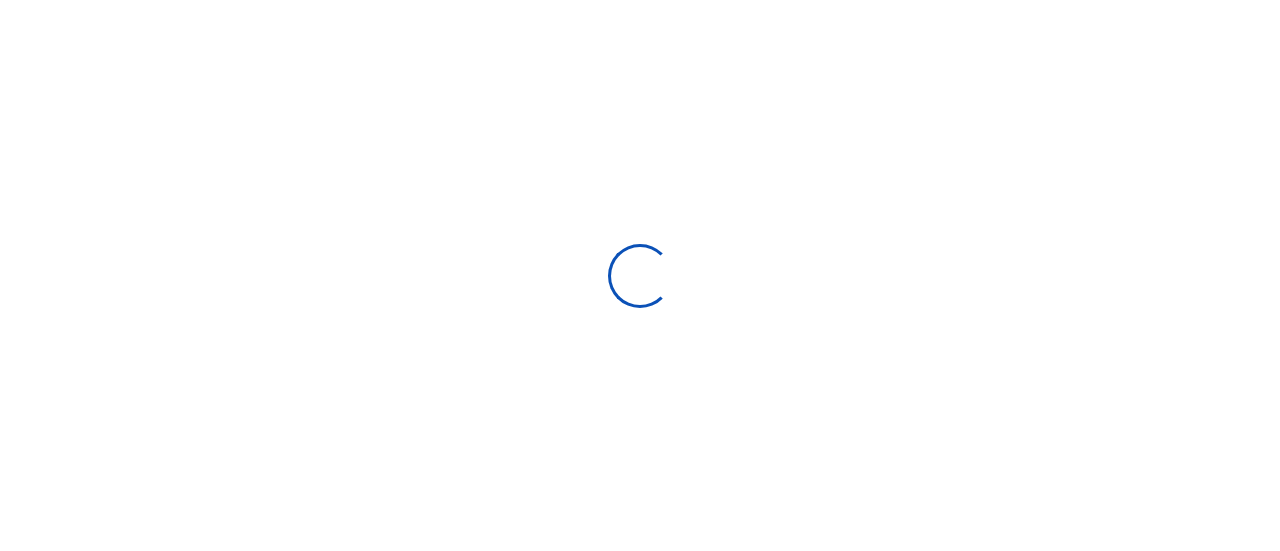 type on "07/04/2025 - 08/02/2025" 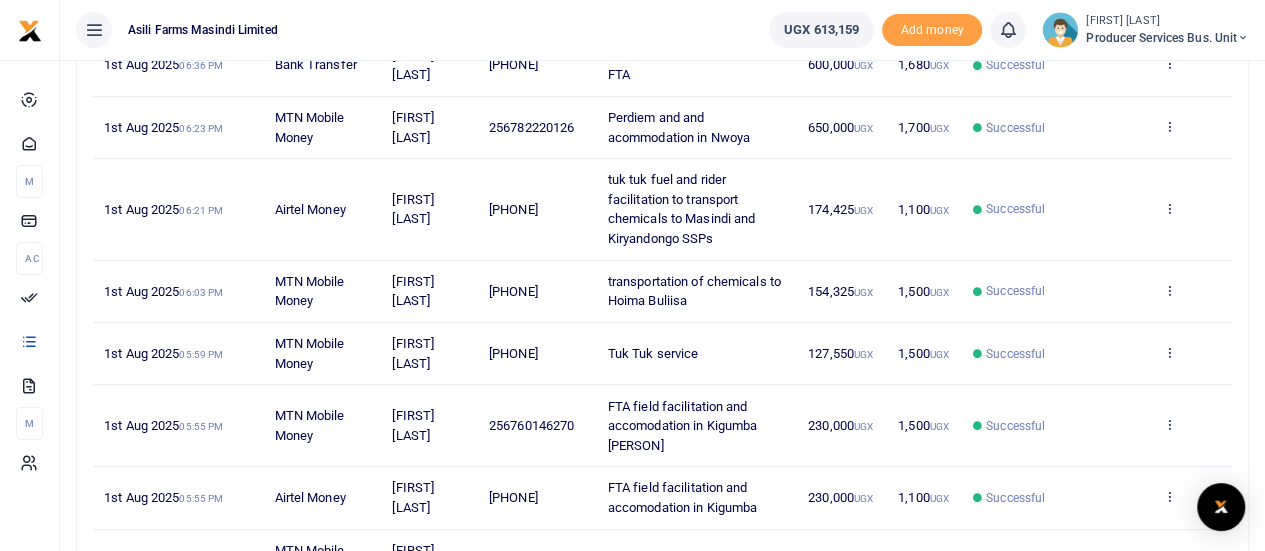 scroll, scrollTop: 336, scrollLeft: 0, axis: vertical 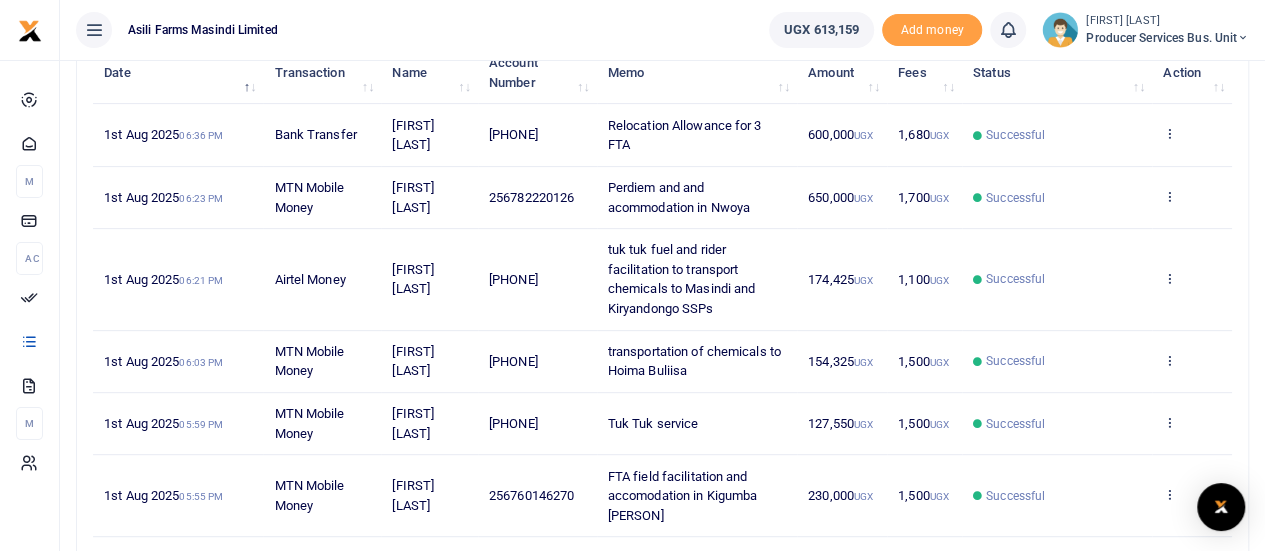 drag, startPoint x: 724, startPoint y: 507, endPoint x: 606, endPoint y: 469, distance: 123.967735 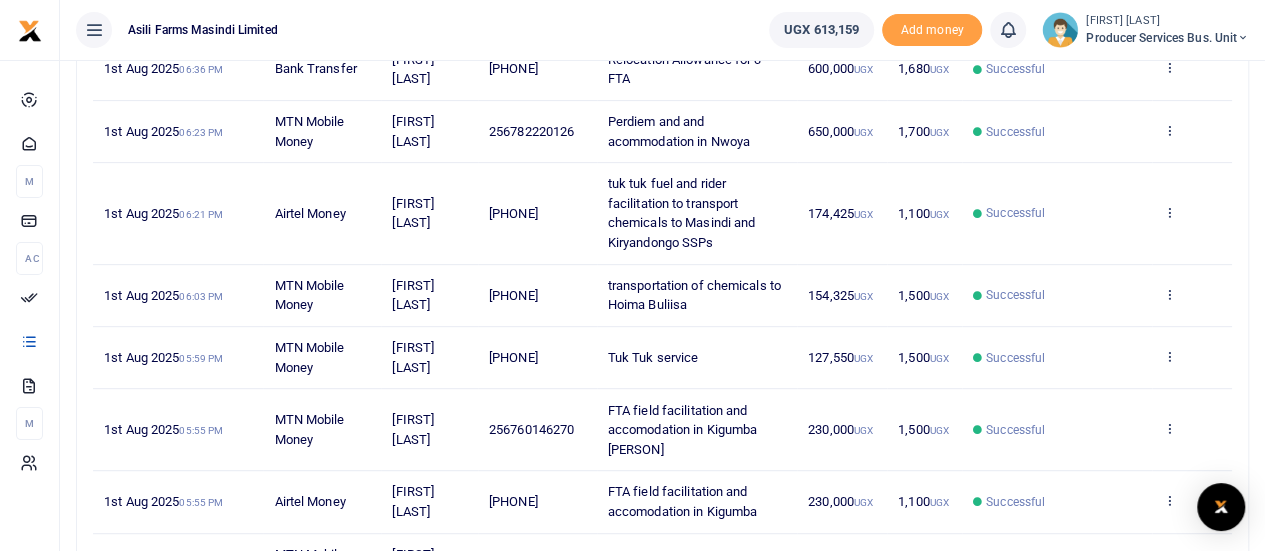 scroll, scrollTop: 336, scrollLeft: 0, axis: vertical 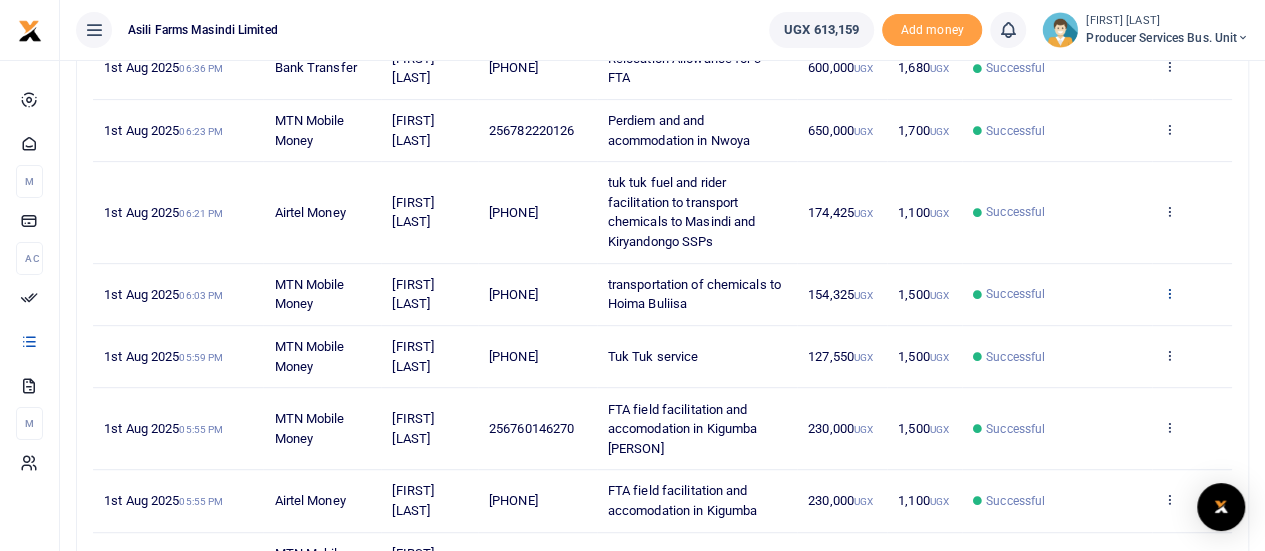 click at bounding box center (1169, 293) 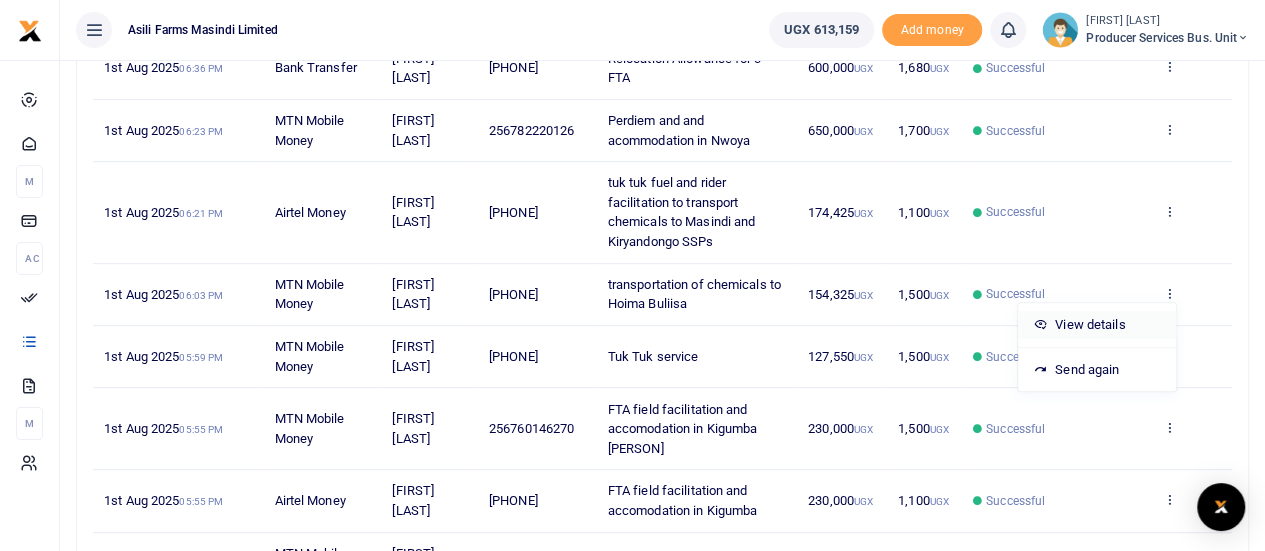 click on "View details" at bounding box center (1097, 325) 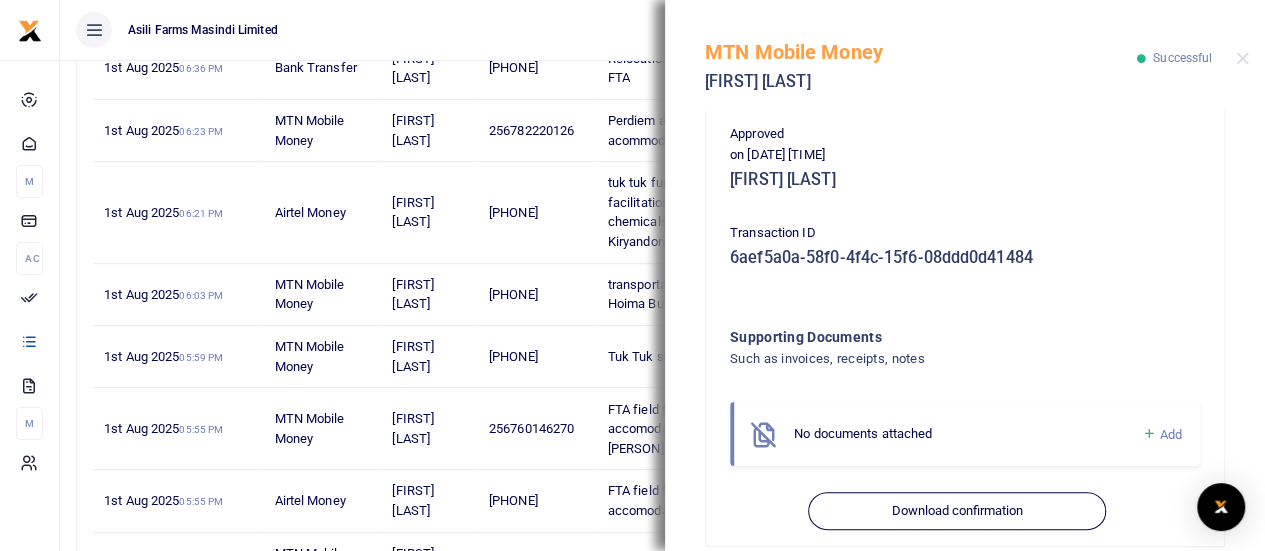 scroll, scrollTop: 590, scrollLeft: 0, axis: vertical 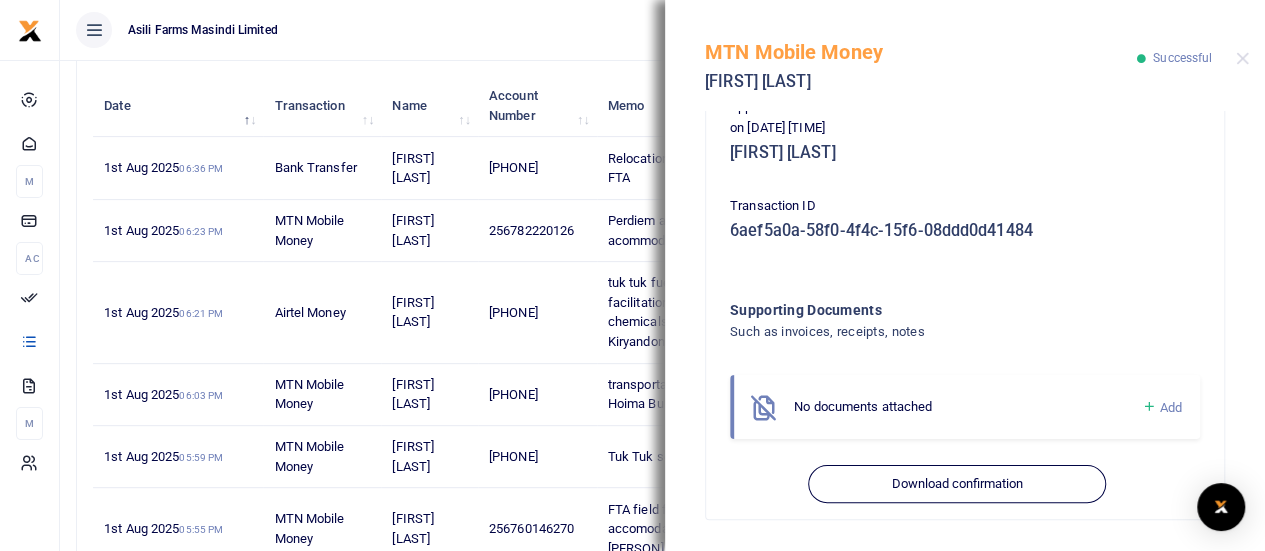 click on "Tuk Tuk service" at bounding box center [697, 457] 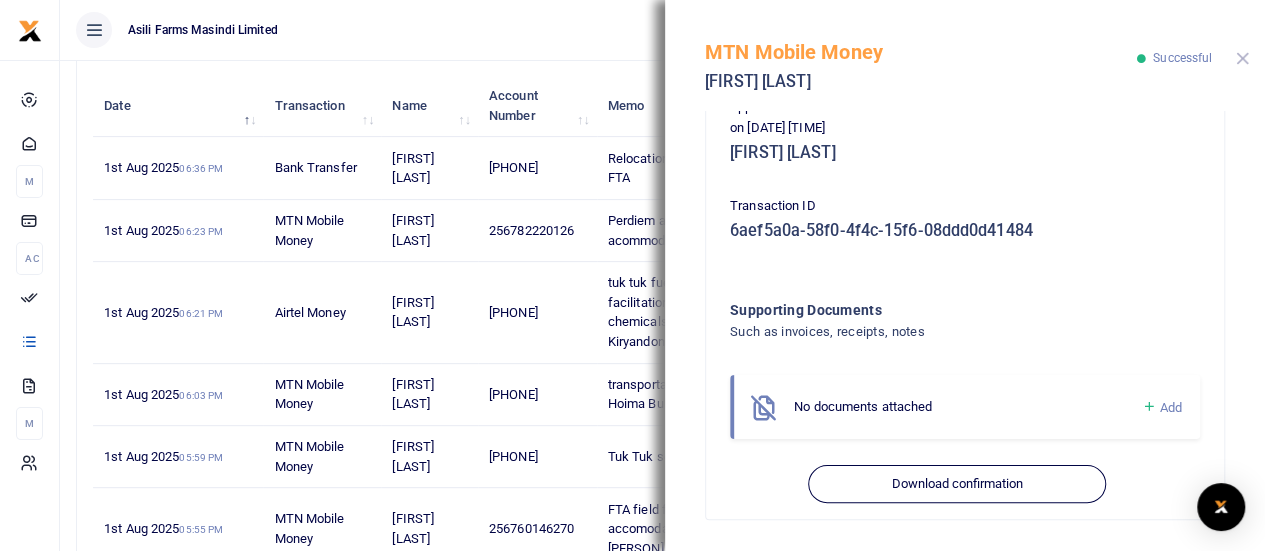 click at bounding box center (1242, 58) 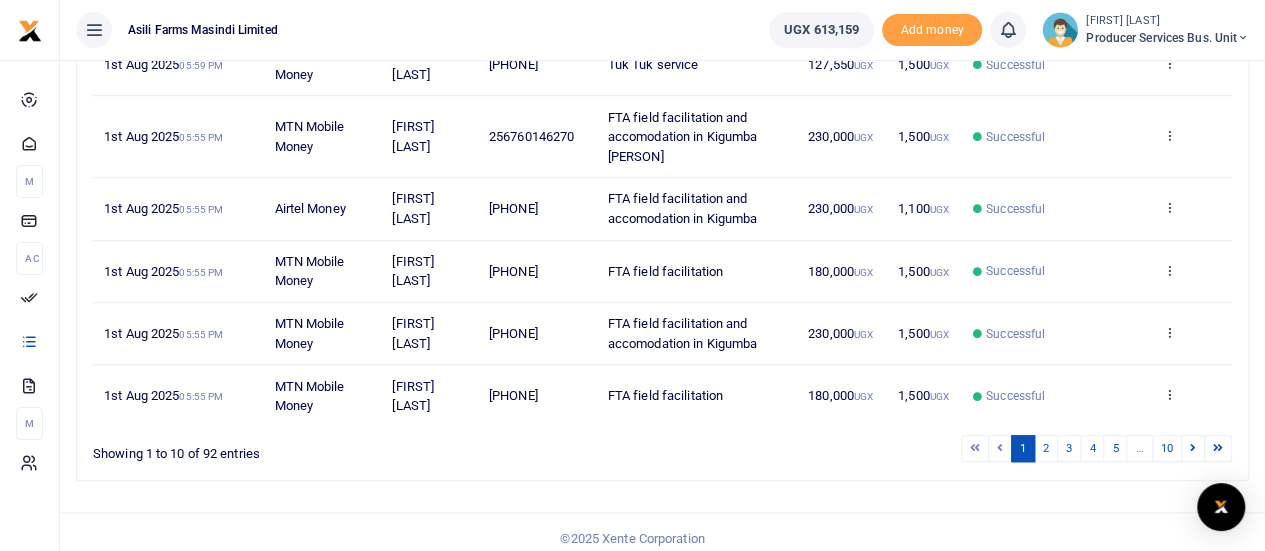 scroll, scrollTop: 636, scrollLeft: 0, axis: vertical 